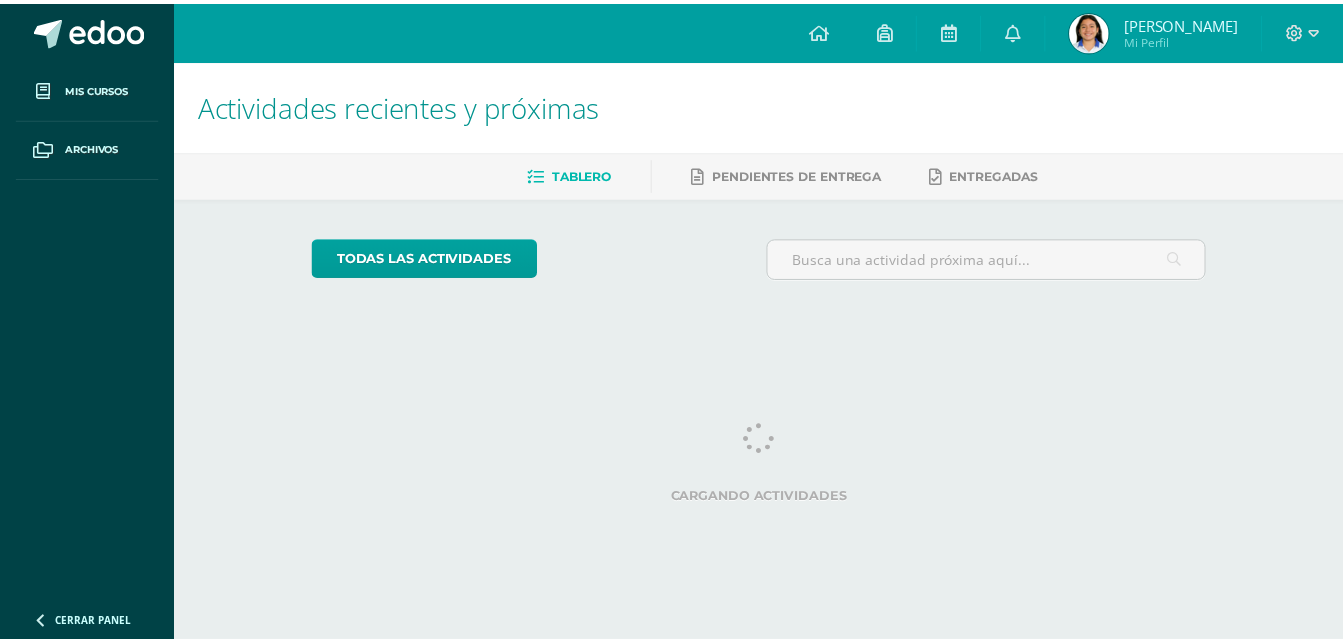 scroll, scrollTop: 0, scrollLeft: 0, axis: both 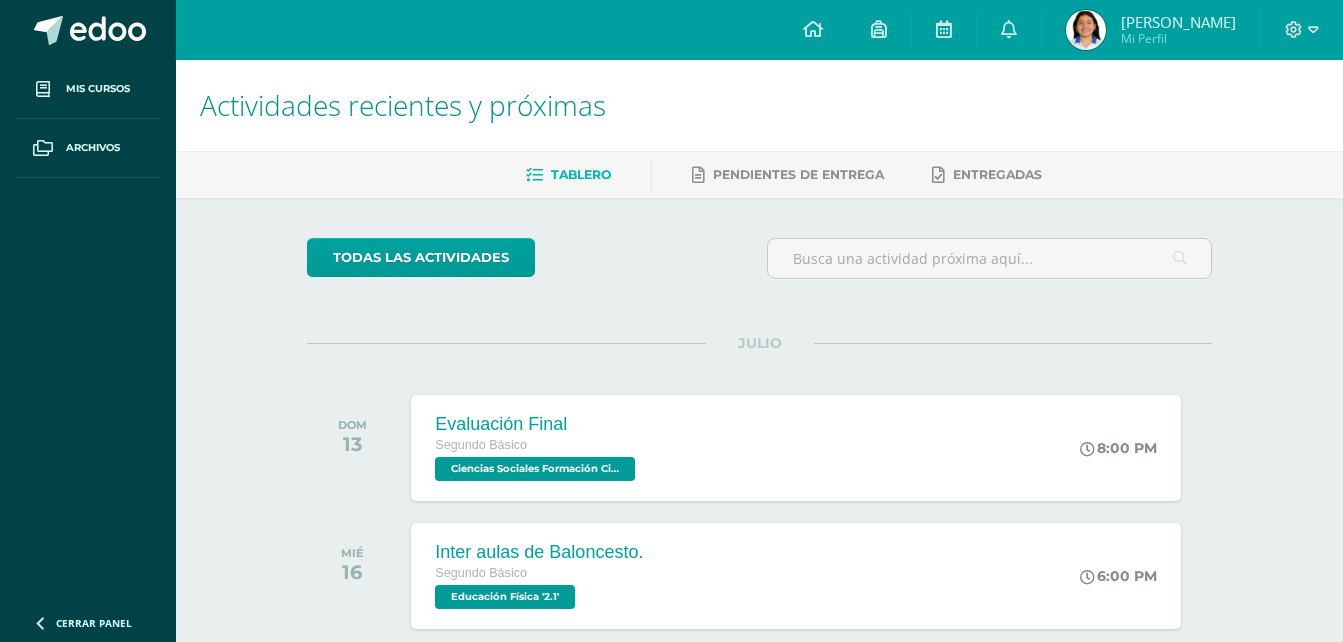 click at bounding box center [1086, 30] 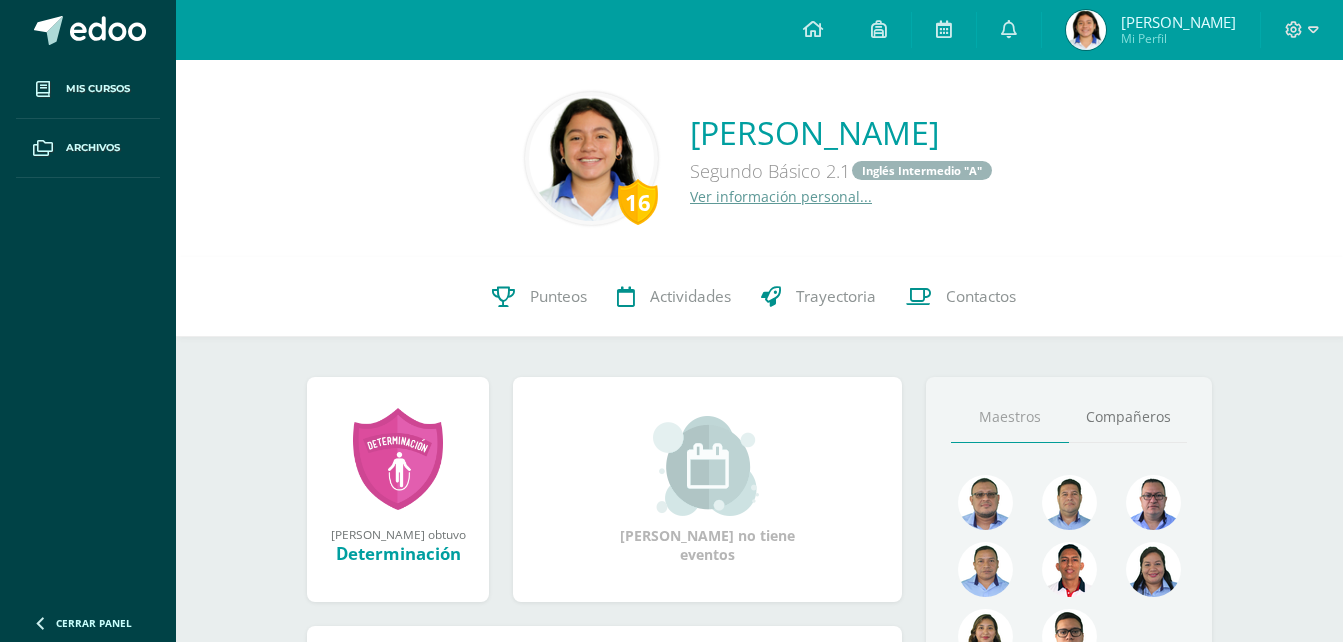 scroll, scrollTop: 0, scrollLeft: 0, axis: both 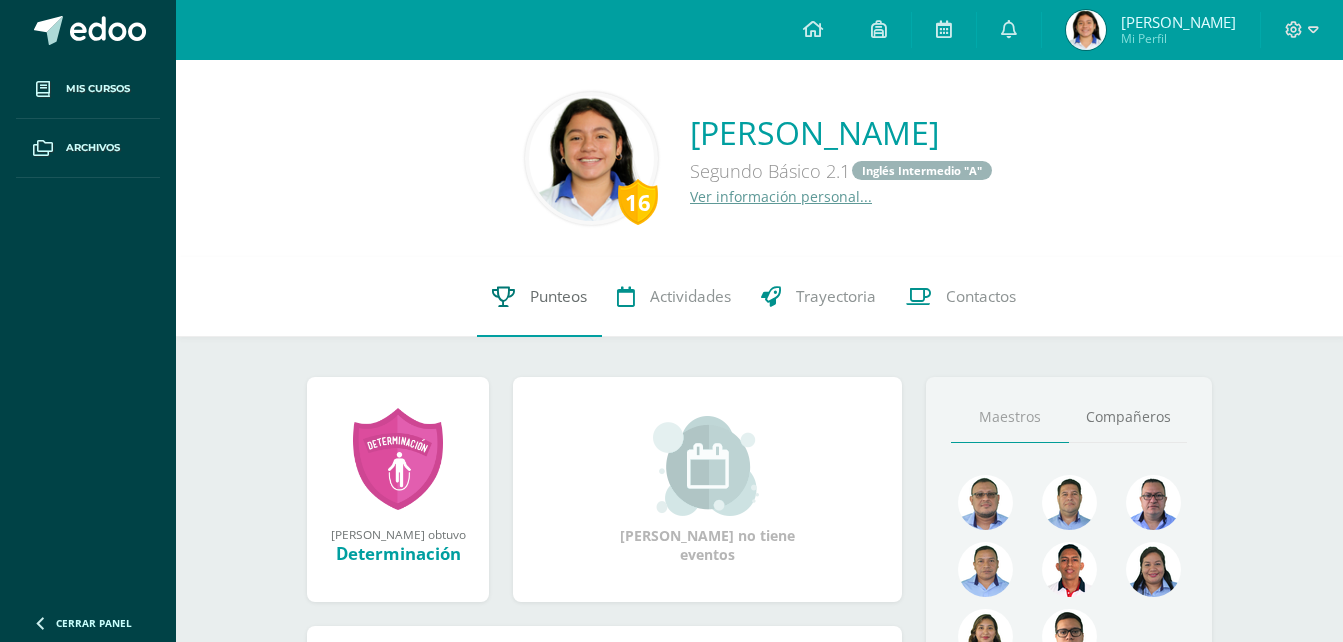 click on "Punteos" at bounding box center (558, 296) 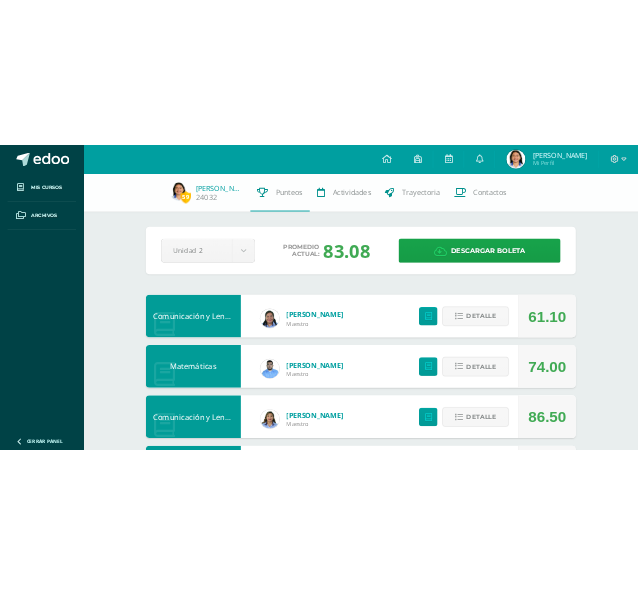 scroll, scrollTop: 0, scrollLeft: 0, axis: both 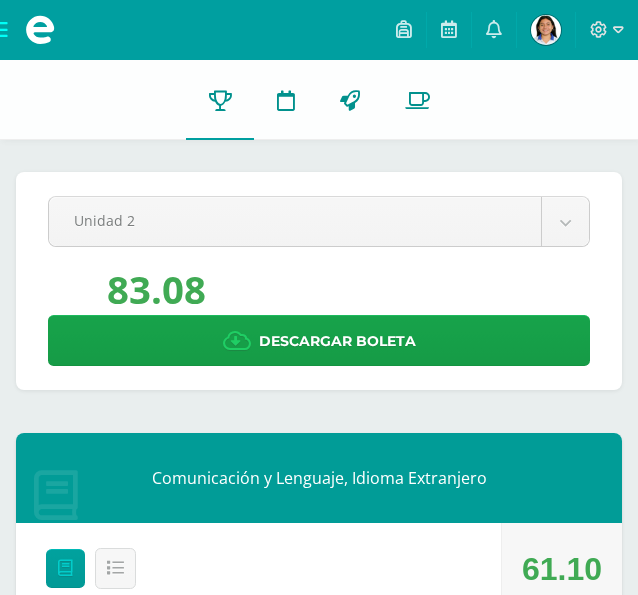 click on "Pendiente
Unidad 2                             Unidad 1 Unidad 2 Unidad 3
Promedio actual:
83.08
Descargar boleta
Comunicación y Lenguaje, Idioma Extranjero
Indira Camargo Maestro
61.10
Detalle
Matemáticas
Vinicio Vacaro Maestro
74.00
Detalle
Comunicación y Lenguaje Idioma Español
Mayra González Maestro
86.50
Detalle
Culturas e Idiomas Mayas Garífuna o Xinca
Rodolfo Carranza Maestro
78.00
Detalle Elder Valenzuela Maestro Detalle" at bounding box center [319, 1822] 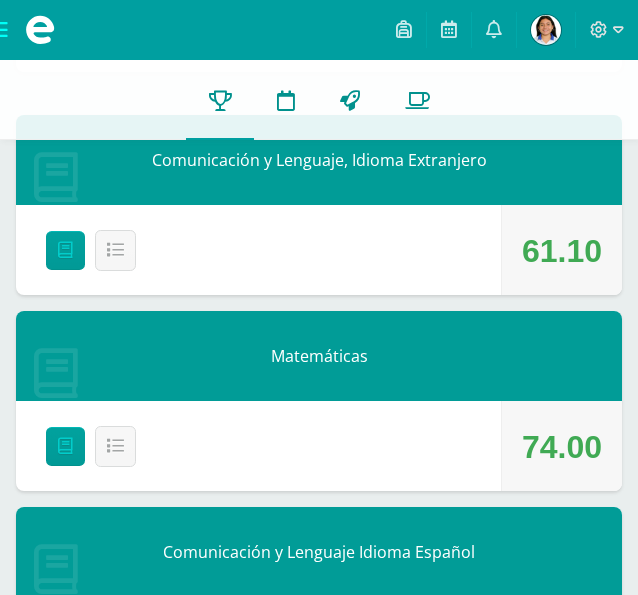 scroll, scrollTop: 360, scrollLeft: 0, axis: vertical 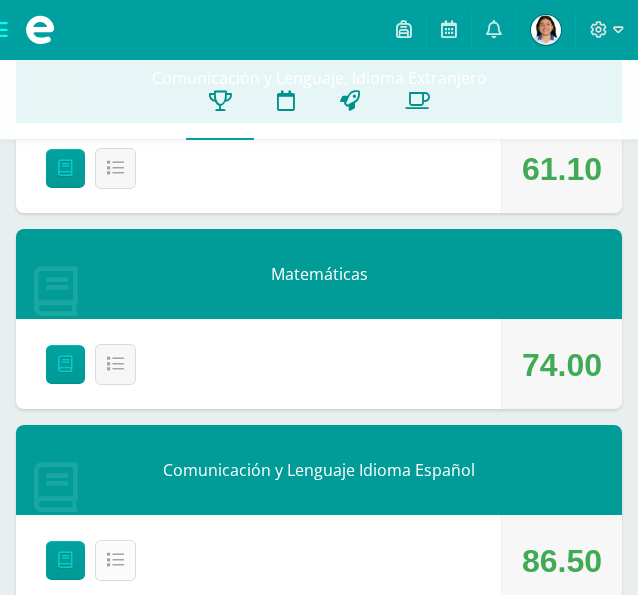 click on "Detalle" at bounding box center [115, 560] 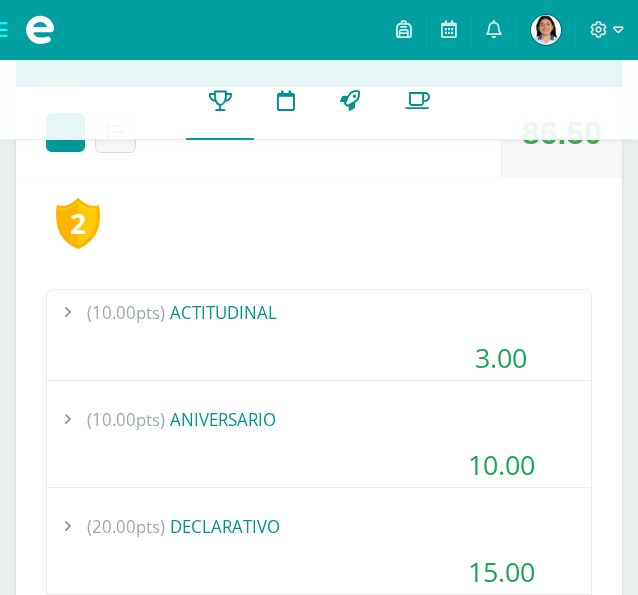 scroll, scrollTop: 840, scrollLeft: 0, axis: vertical 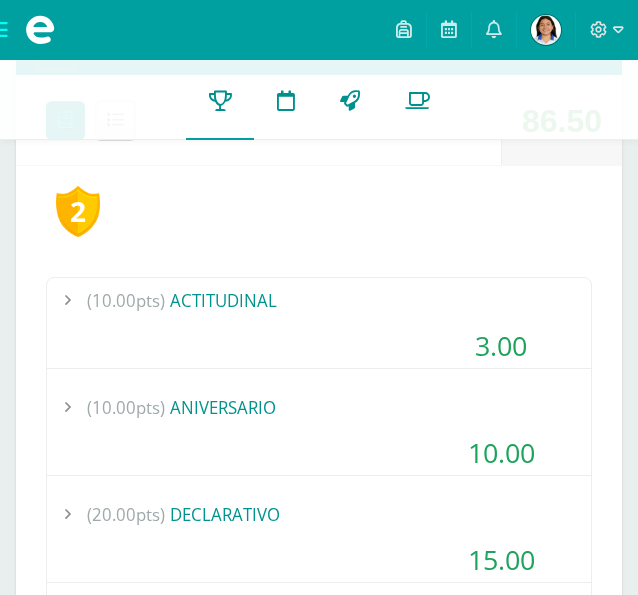 click on "(10.00pts)
ACTITUDINAL" at bounding box center (319, 300) 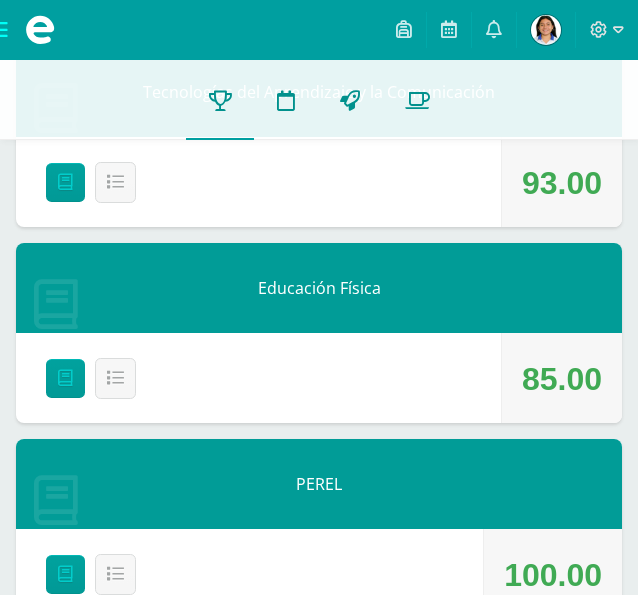 scroll, scrollTop: 3698, scrollLeft: 0, axis: vertical 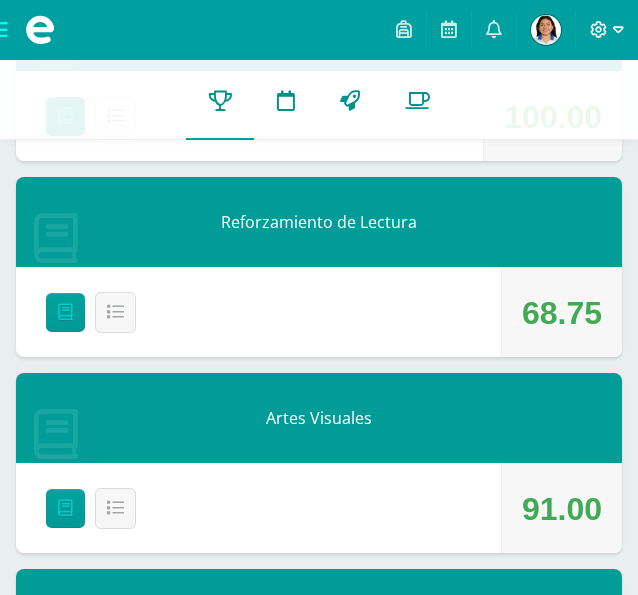 click 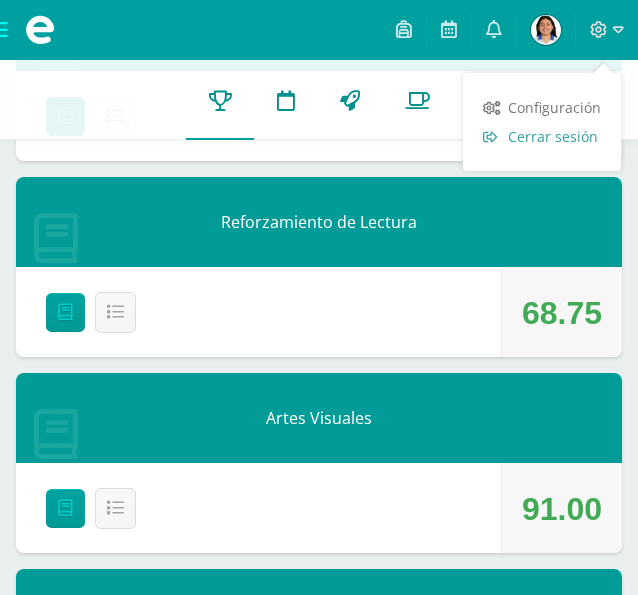click on "Cerrar sesión" at bounding box center [553, 136] 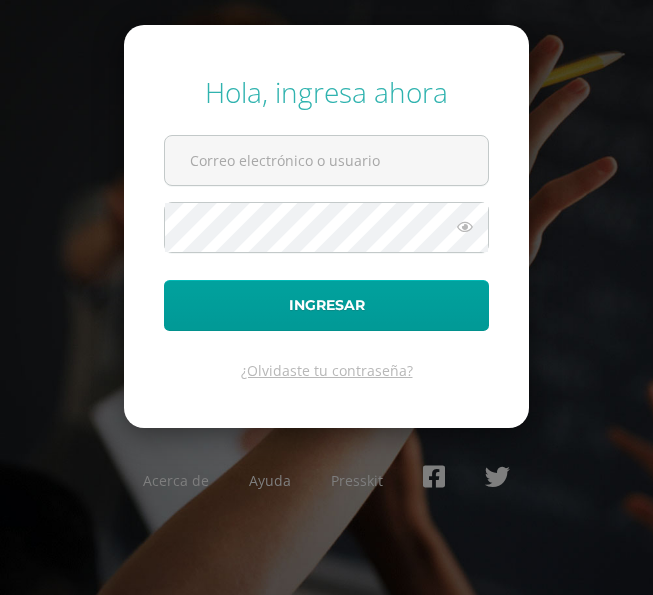 scroll, scrollTop: 0, scrollLeft: 0, axis: both 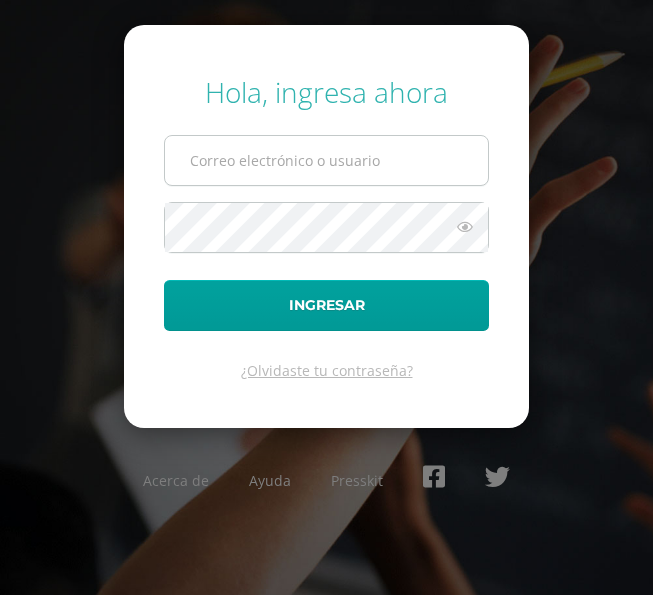 click at bounding box center (326, 160) 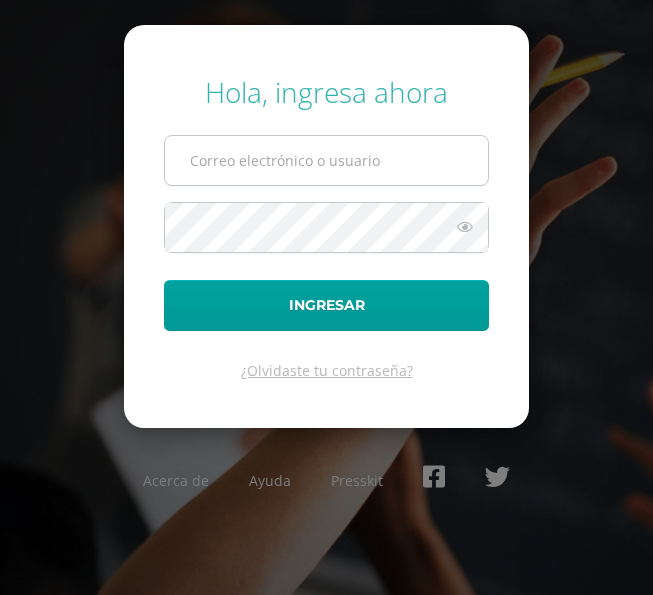 type on "[EMAIL_ADDRESS][DOMAIN_NAME]" 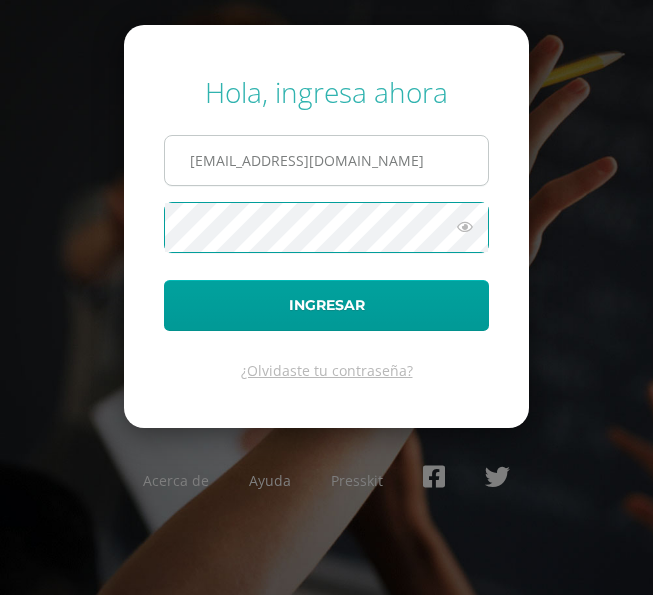 click on "Ingresar" at bounding box center [326, 305] 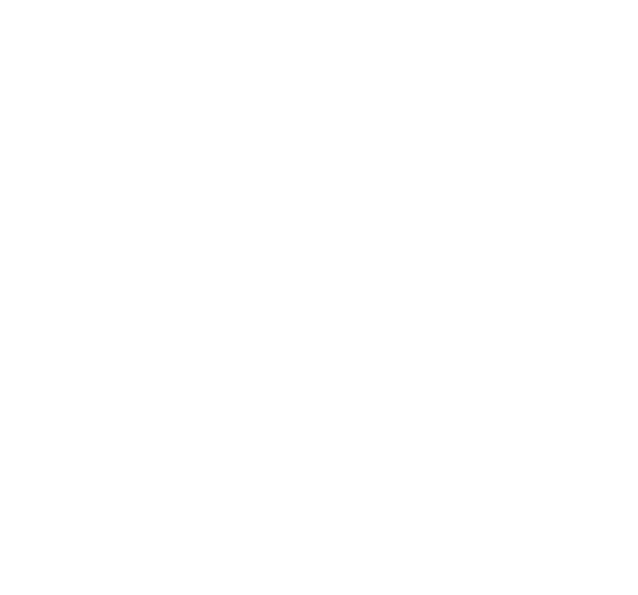 scroll, scrollTop: 0, scrollLeft: 0, axis: both 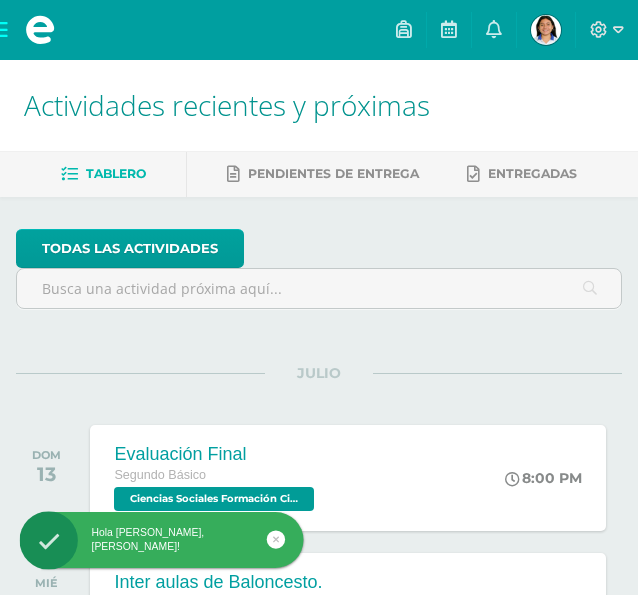 click at bounding box center [607, 30] 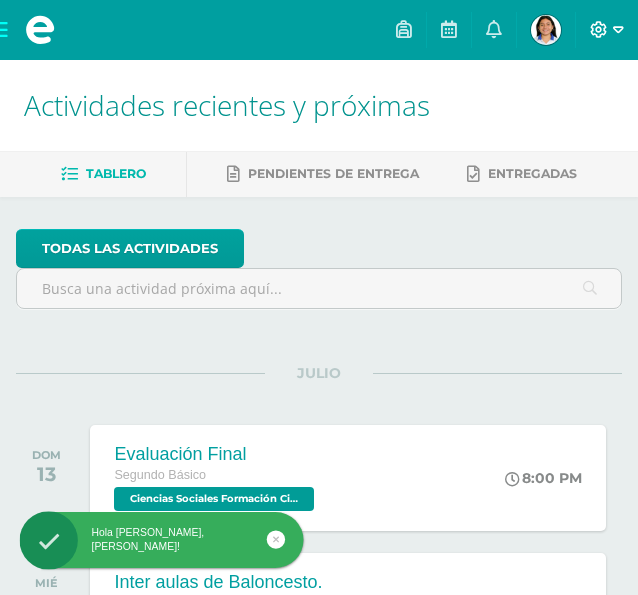 click 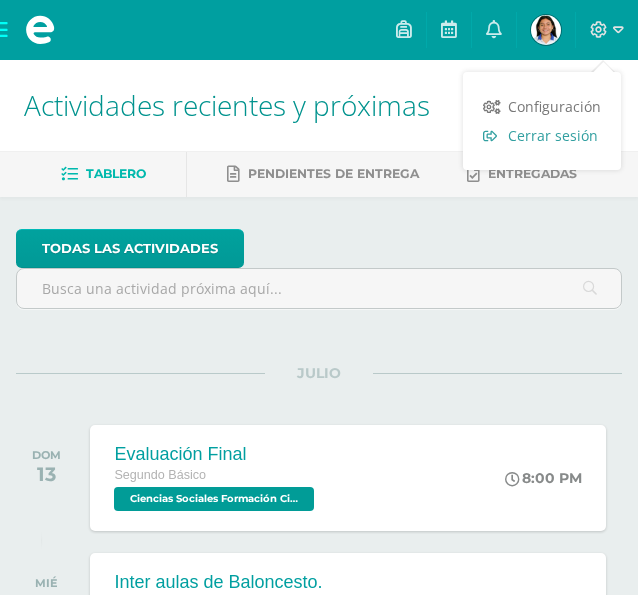 click on "Cerrar sesión" at bounding box center (553, 135) 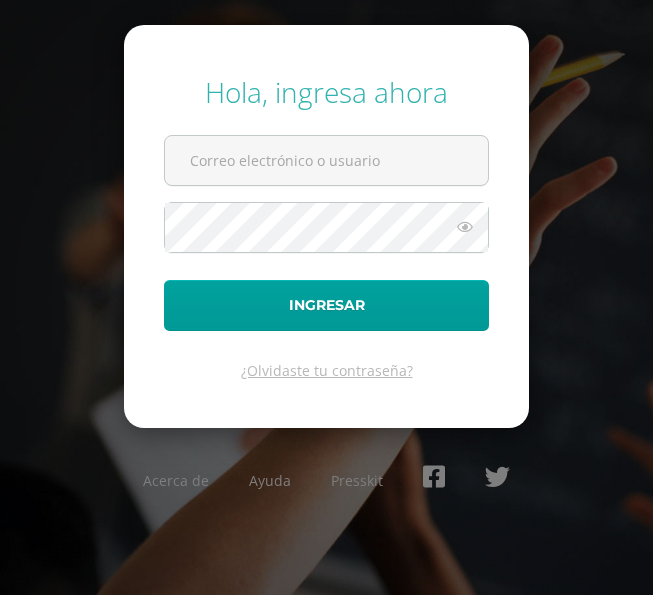 scroll, scrollTop: 0, scrollLeft: 0, axis: both 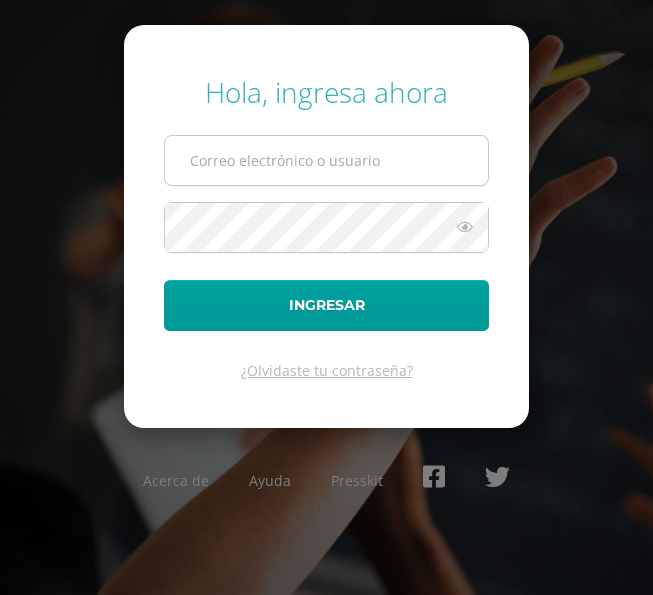 click at bounding box center [326, 160] 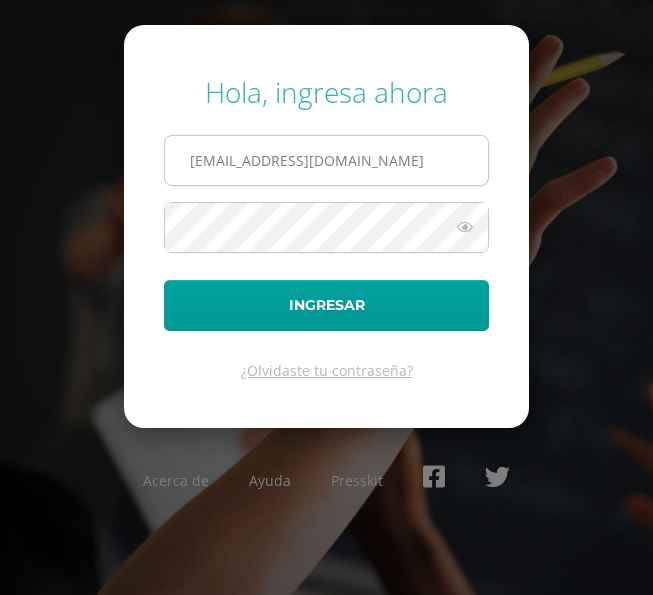 click on "[EMAIL_ADDRESS][DOMAIN_NAME]" at bounding box center (326, 160) 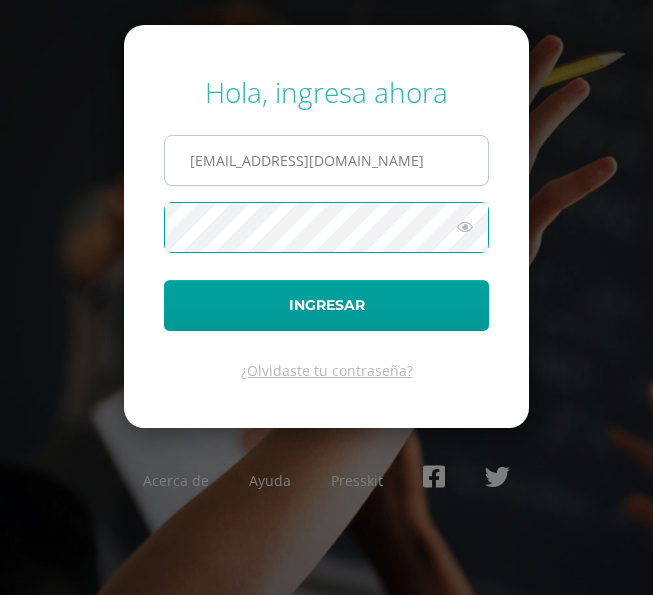 click on "Ingresar" at bounding box center [326, 305] 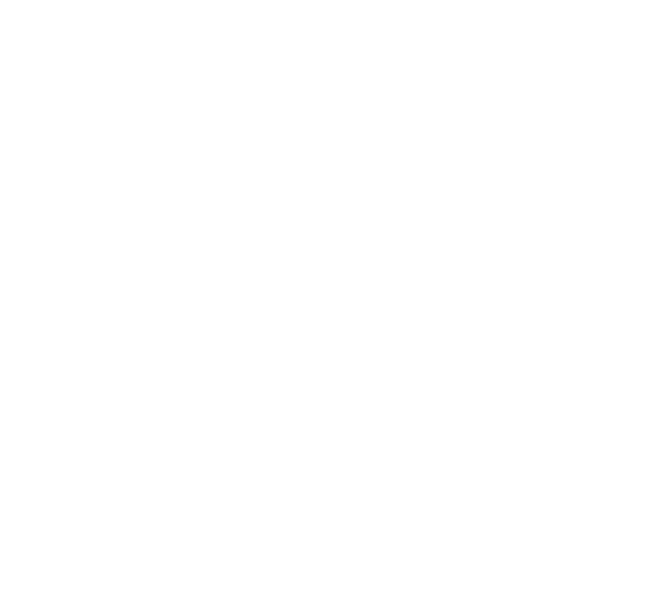 scroll, scrollTop: 0, scrollLeft: 0, axis: both 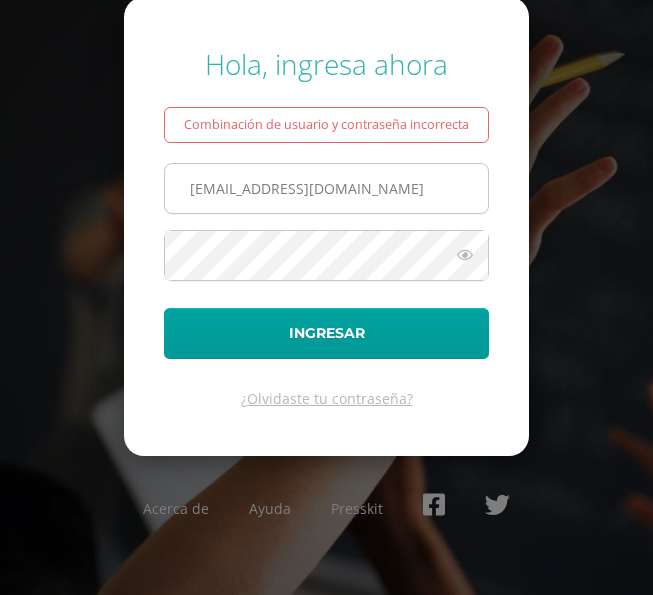 click on "[EMAIL_ADDRESS][DOMAIN_NAME]" at bounding box center [326, 188] 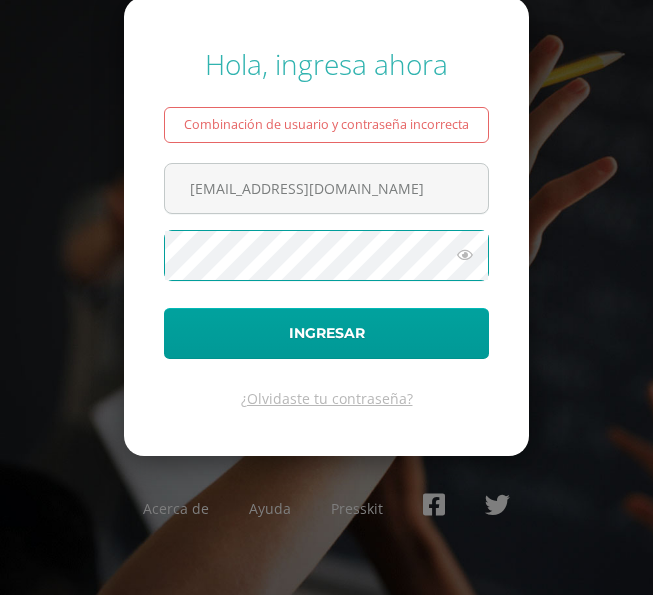 click on "Ingresar" at bounding box center (326, 333) 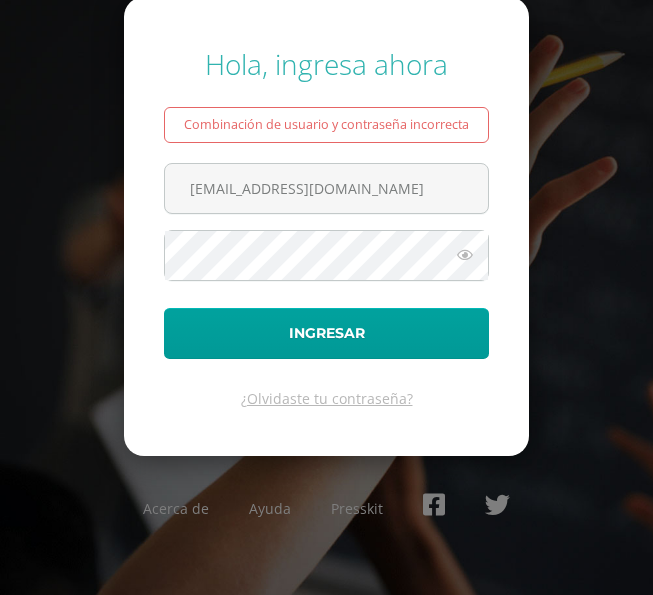 scroll, scrollTop: 0, scrollLeft: 0, axis: both 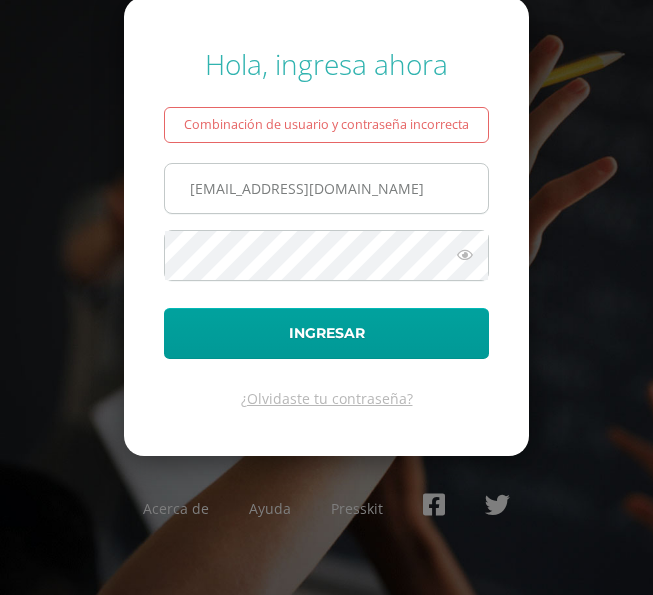 click on "[EMAIL_ADDRESS][DOMAIN_NAME]" at bounding box center (326, 188) 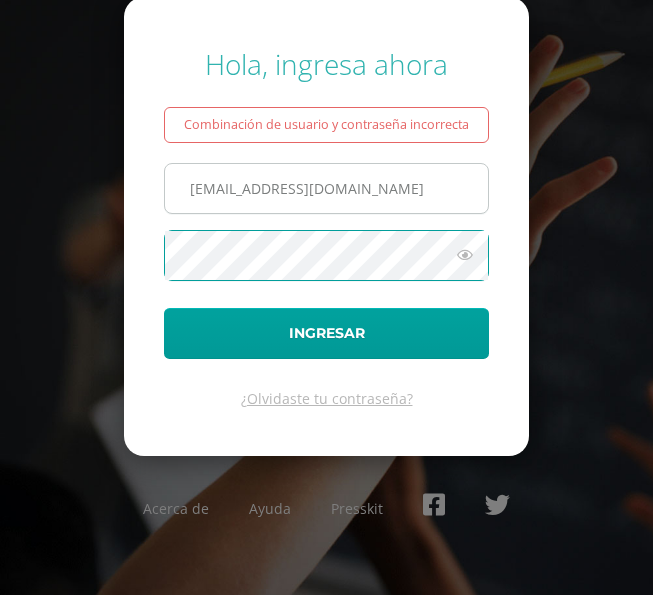click on "Ingresar" at bounding box center (326, 333) 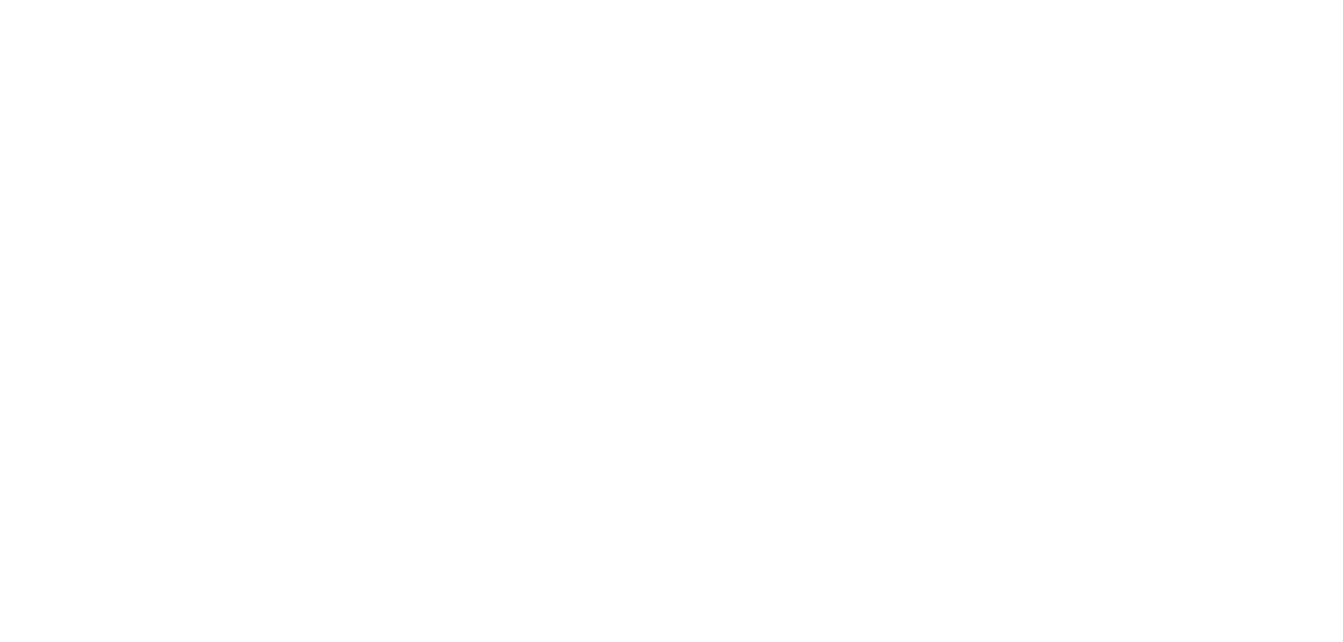 scroll, scrollTop: 0, scrollLeft: 0, axis: both 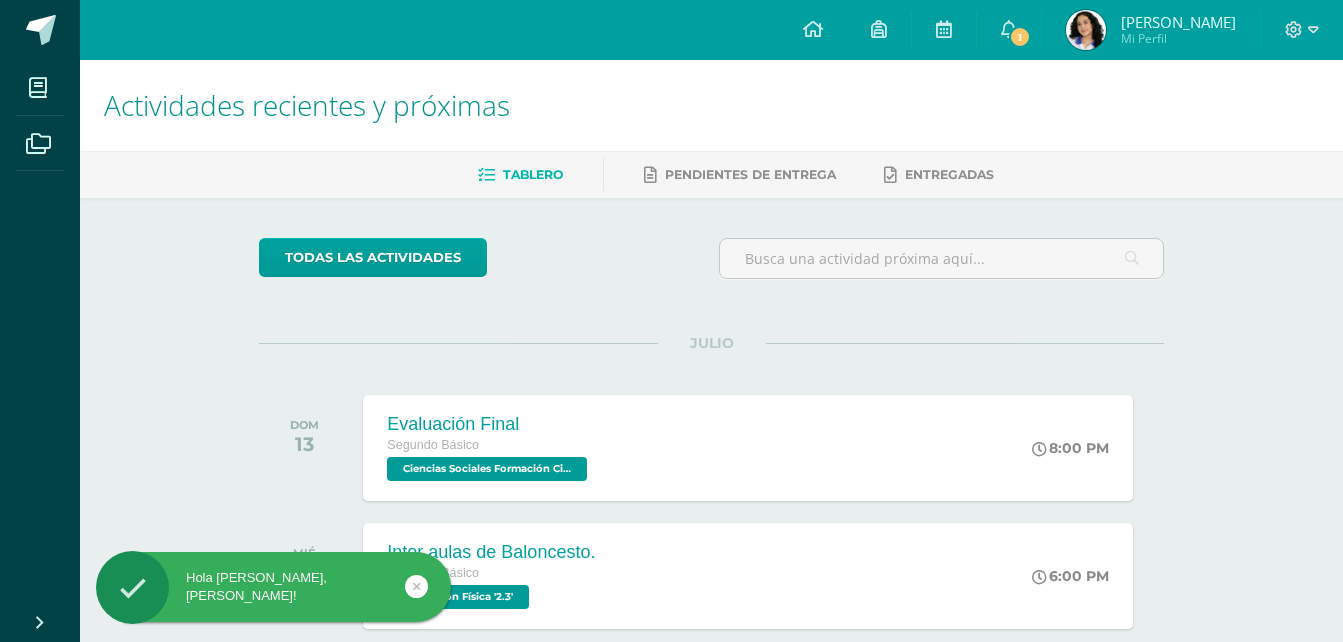 click at bounding box center [1086, 30] 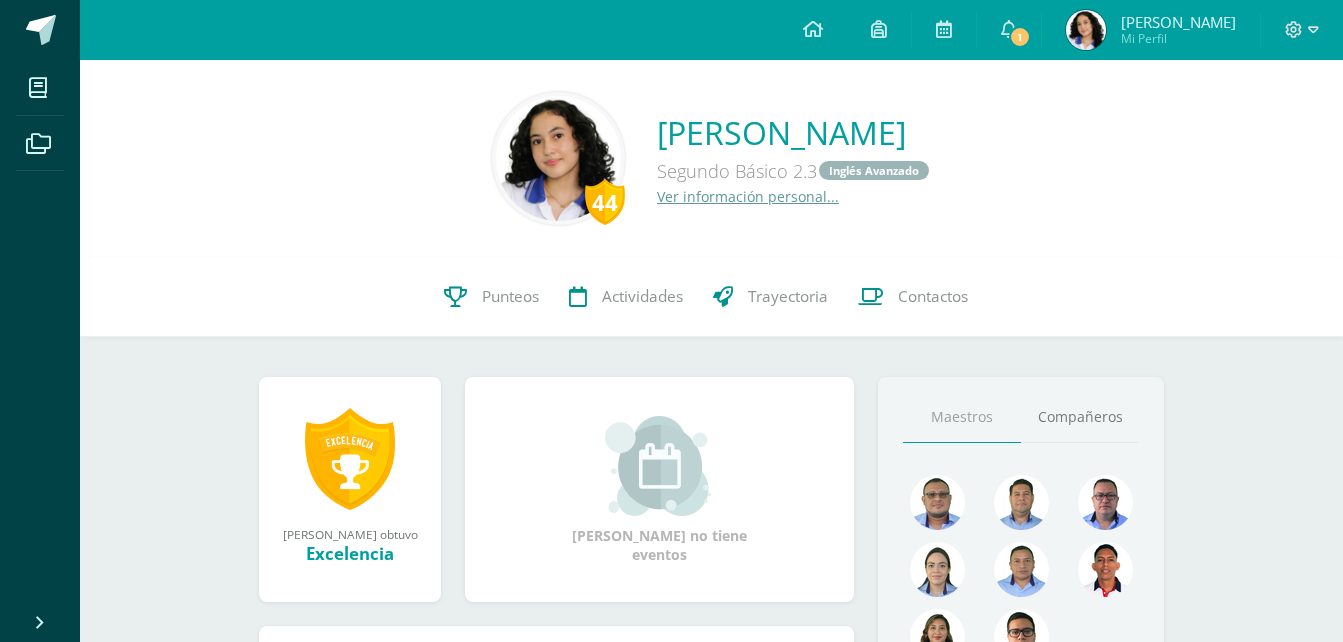 scroll, scrollTop: 0, scrollLeft: 0, axis: both 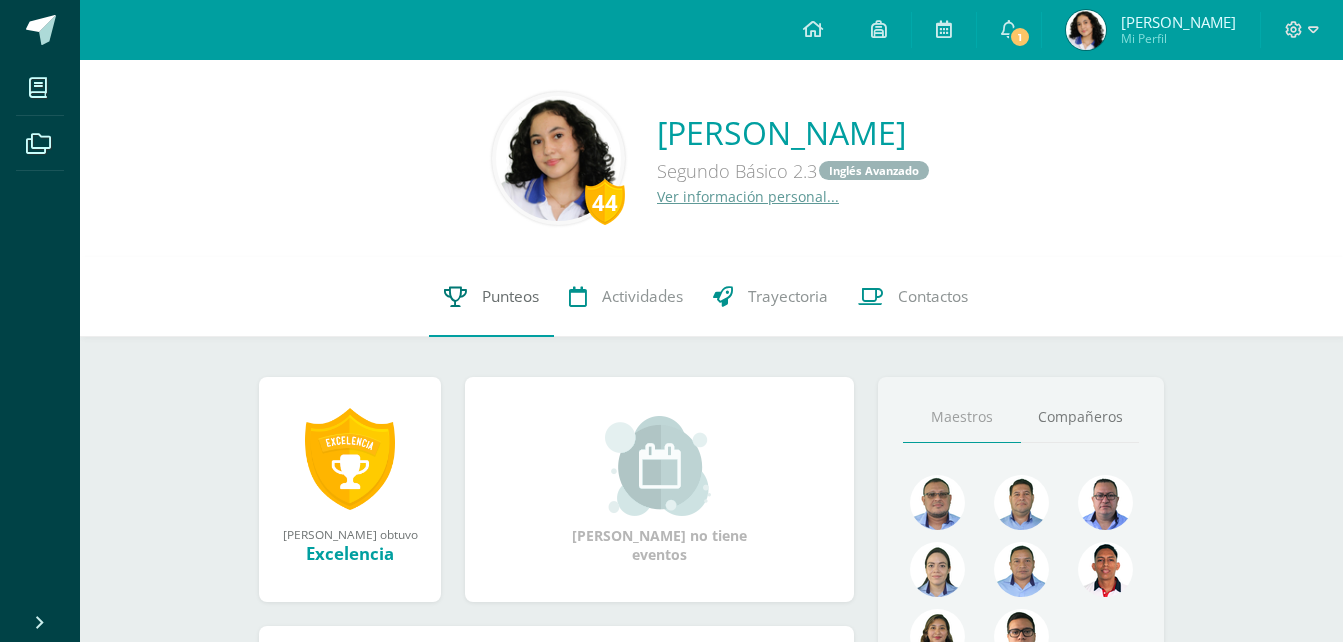 click on "Punteos" at bounding box center (510, 296) 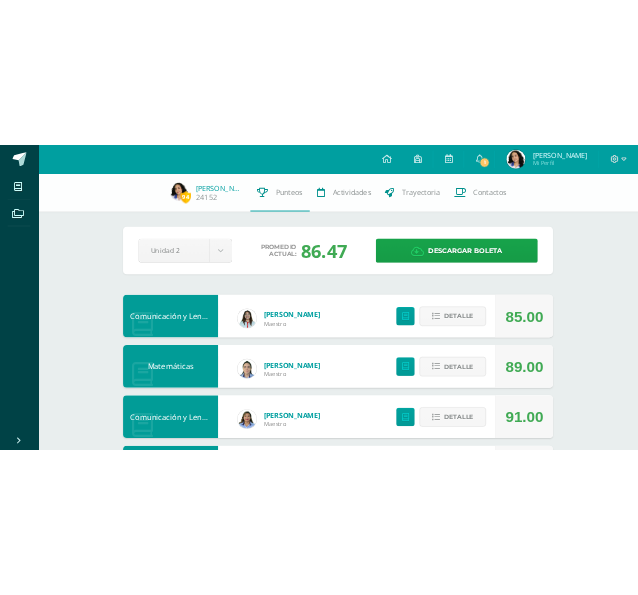 scroll, scrollTop: 0, scrollLeft: 0, axis: both 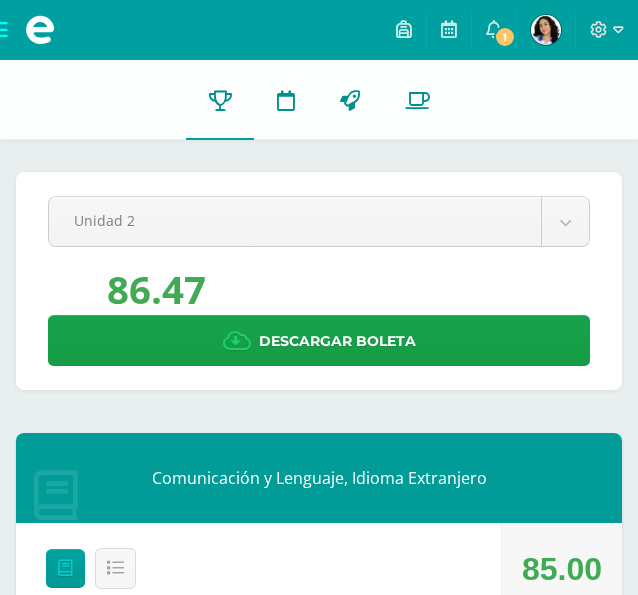 click on "Pendiente
Unidad 2                             Unidad 1 Unidad 2 Unidad 3
Promedio actual:
86.47
Descargar boleta
Comunicación y Lenguaje, Idioma Extranjero
Jessica Monroy Maestro
85.00
Detalle
Matemáticas
Eleaneth Ramírez Maestro
89.00
Detalle
Comunicación y Lenguaje Idioma Español
Mayra González Maestro
91.00
Detalle
Culturas e Idiomas Mayas Garífuna o Xinca
Rodolfo Carranza Maestro
80.00
Detalle Elder Valenzuela Maestro" at bounding box center (319, 1822) 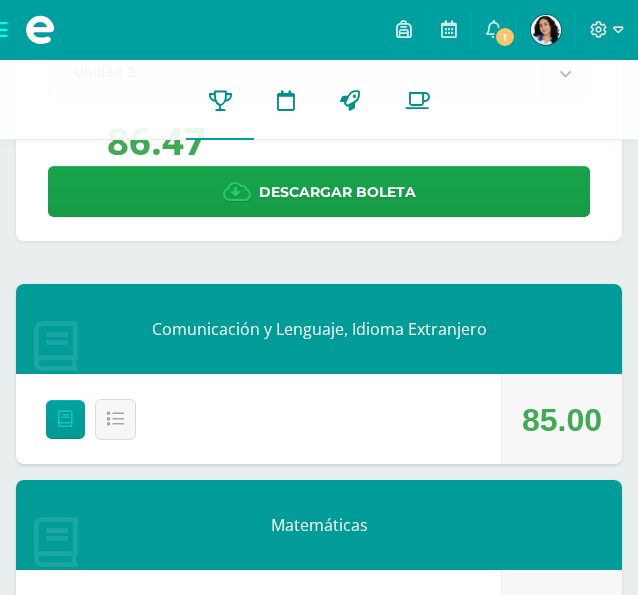 scroll, scrollTop: 160, scrollLeft: 0, axis: vertical 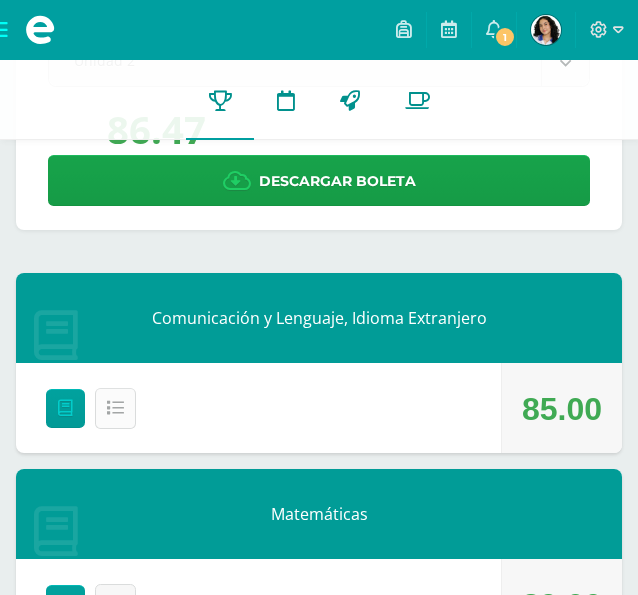 click on "Detalle" at bounding box center (0, 0) 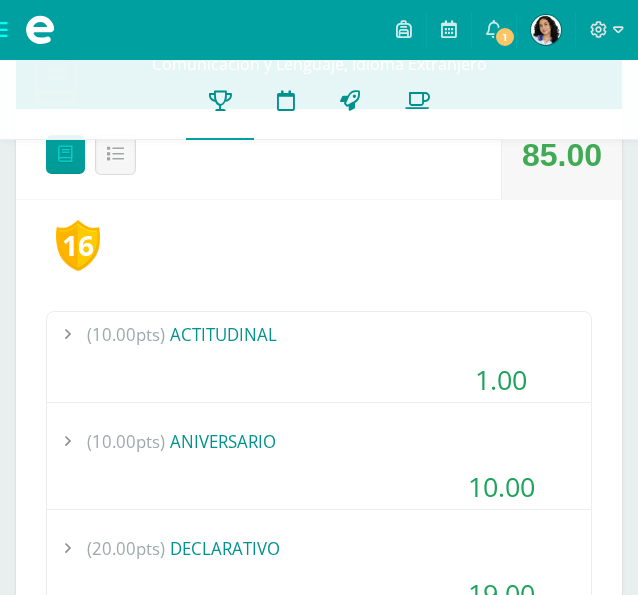 scroll, scrollTop: 440, scrollLeft: 0, axis: vertical 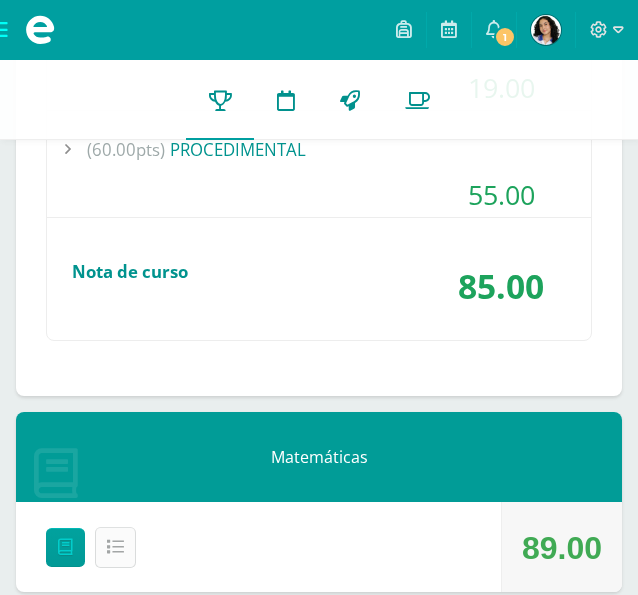click on "Detalle" at bounding box center [115, 547] 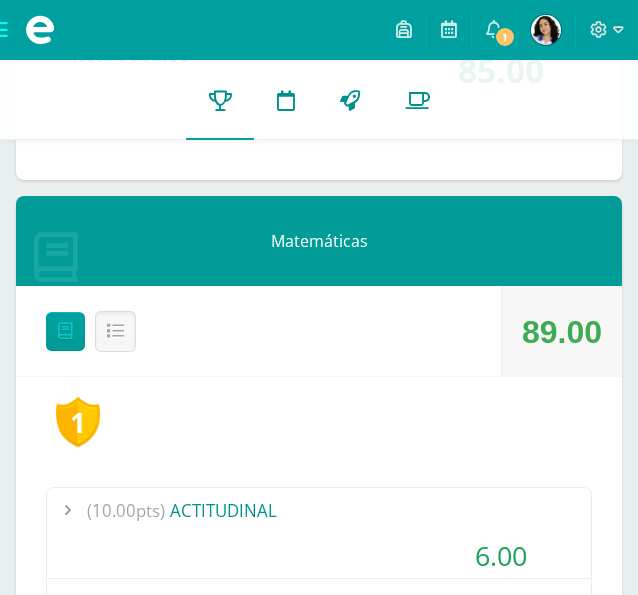 scroll, scrollTop: 1160, scrollLeft: 0, axis: vertical 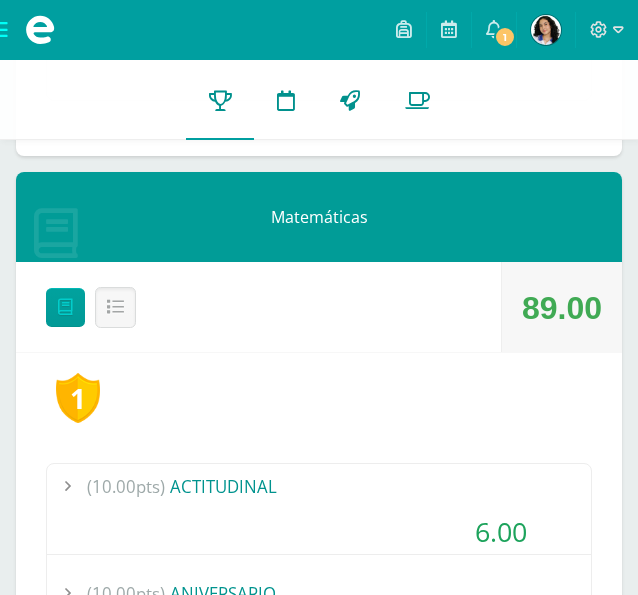 click on "(60.00pts)
PROCEDIMENTAL" at bounding box center [319, 807] 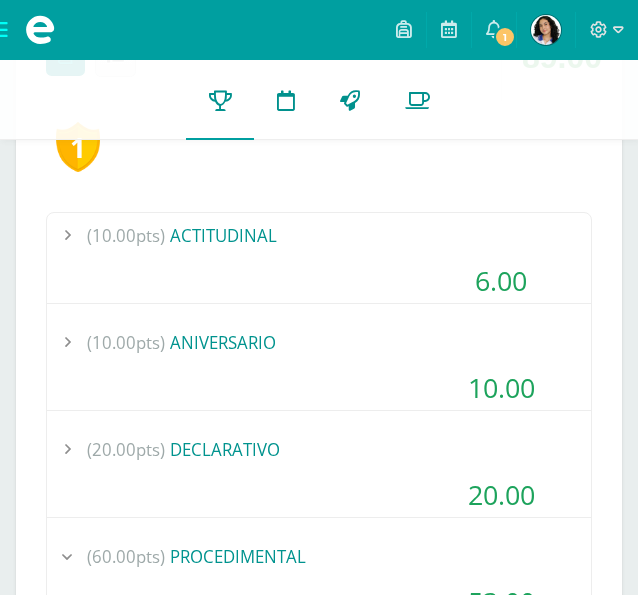 scroll, scrollTop: 1440, scrollLeft: 0, axis: vertical 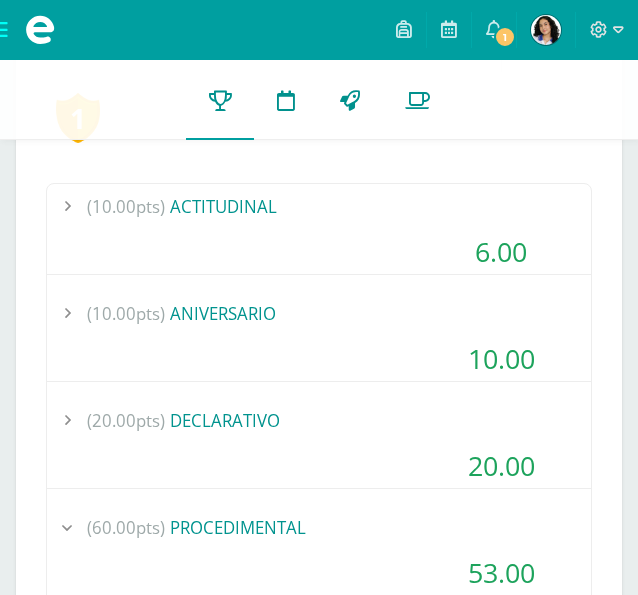 click on "(7.0pts)  Taller #2" at bounding box center [319, 859] 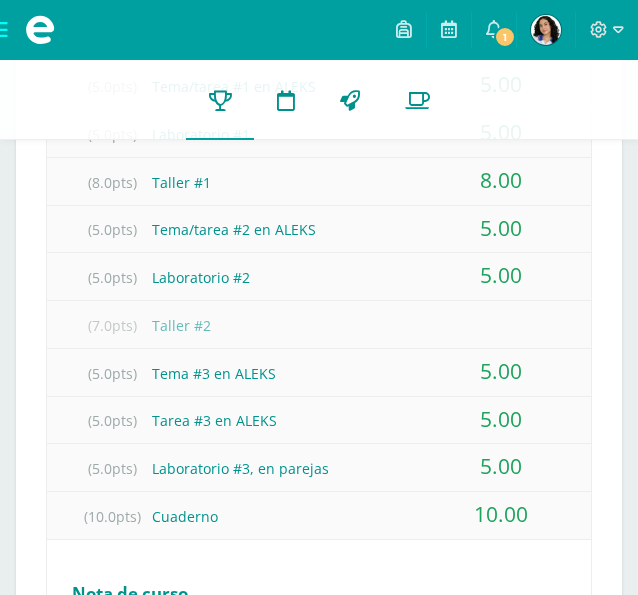scroll, scrollTop: 1960, scrollLeft: 0, axis: vertical 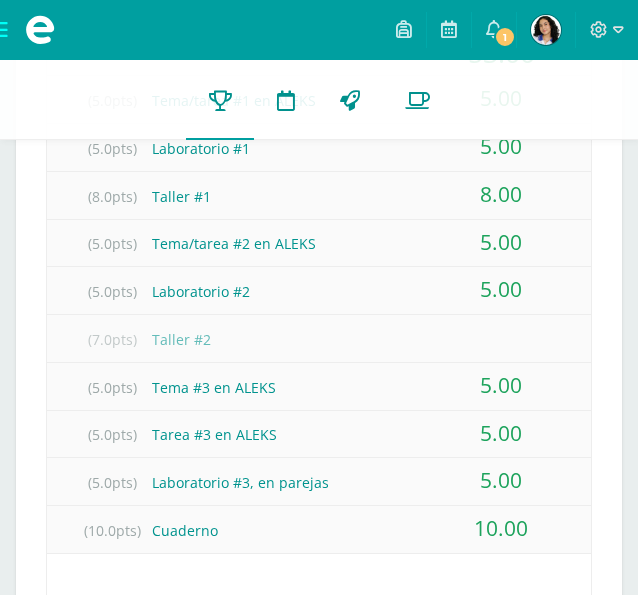 click on "Detalle" at bounding box center (0, 0) 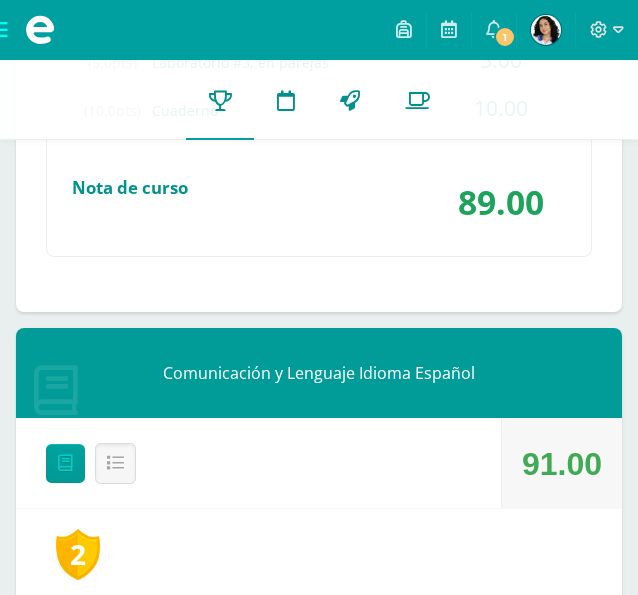 scroll, scrollTop: 2400, scrollLeft: 0, axis: vertical 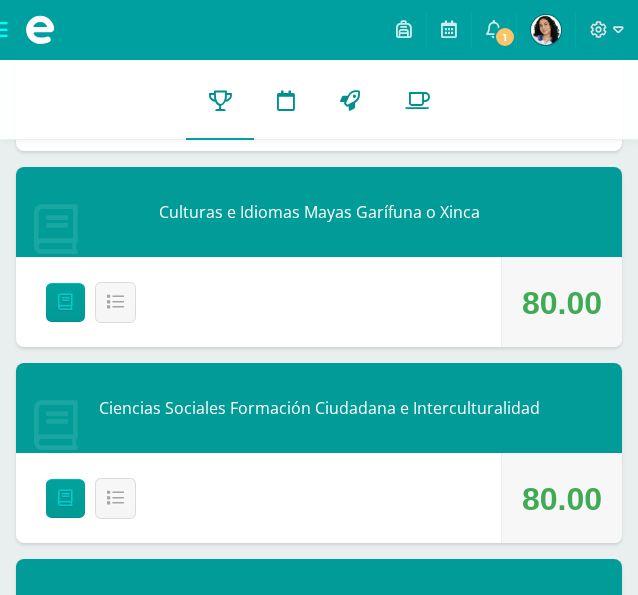 click on "Detalle" at bounding box center (0, 0) 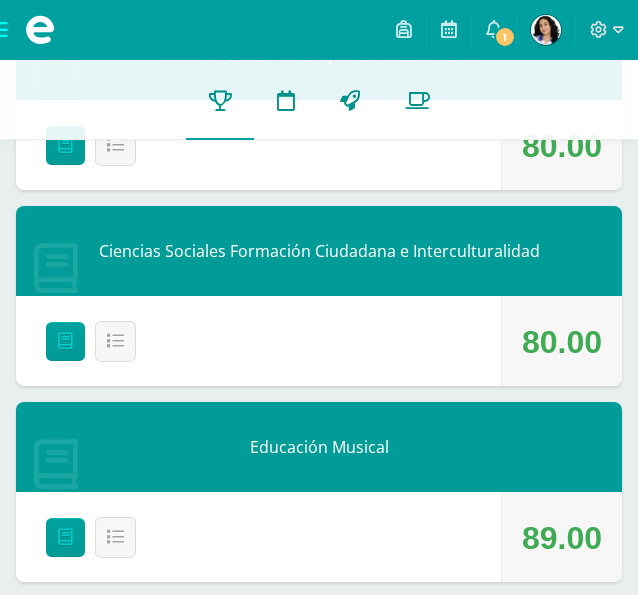 scroll, scrollTop: 3640, scrollLeft: 0, axis: vertical 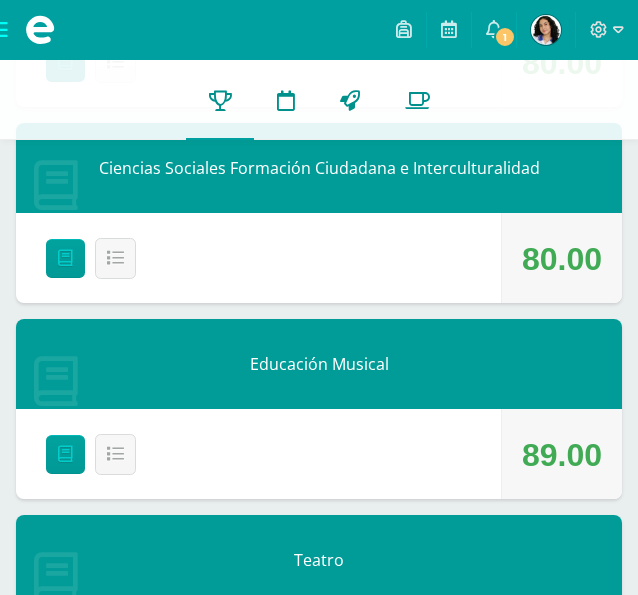 click on "(25.00pts)
DECLARATIVO" at bounding box center [319, 1043] 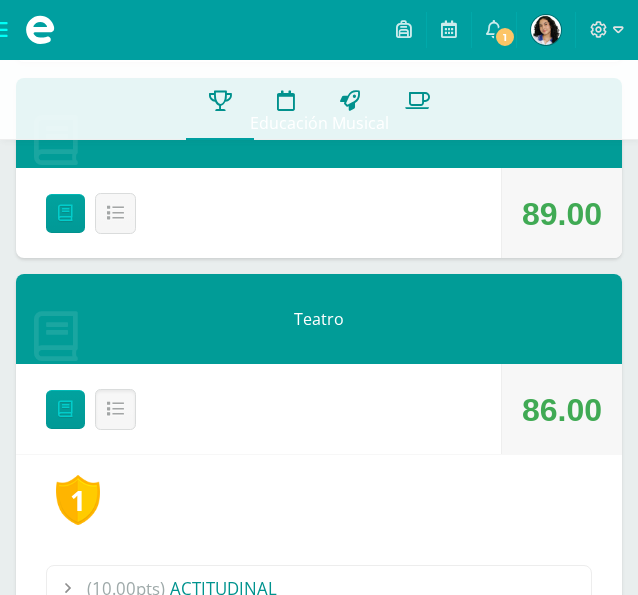 scroll, scrollTop: 3202, scrollLeft: 0, axis: vertical 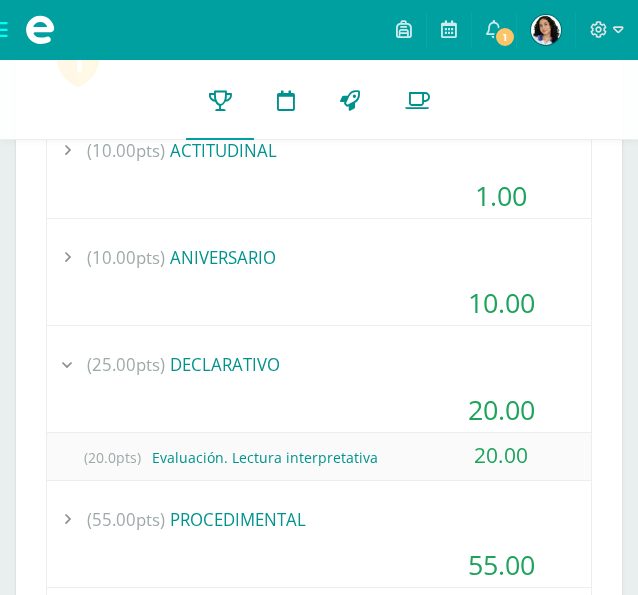 click on "Detalle" at bounding box center (0, 0) 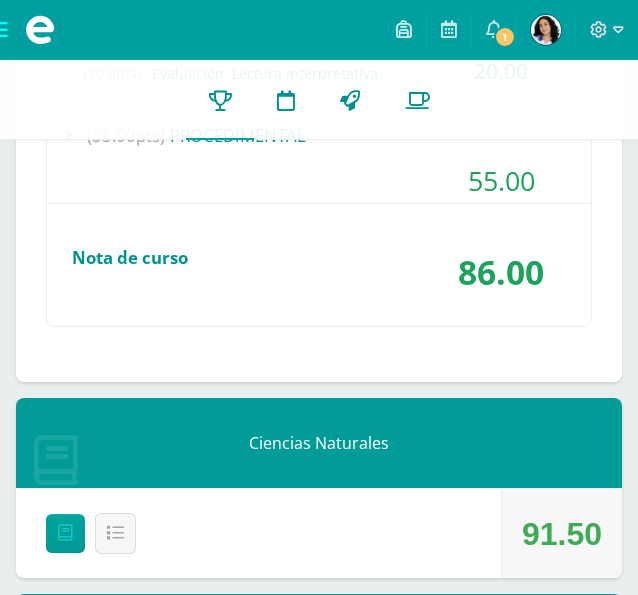 scroll, scrollTop: 4282, scrollLeft: 0, axis: vertical 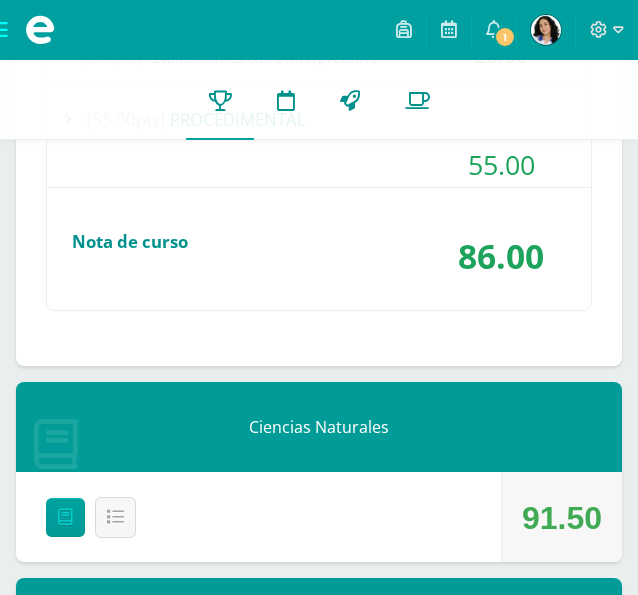 click on "(25.00pts)
DECLARATIVO" at bounding box center [319, 1107] 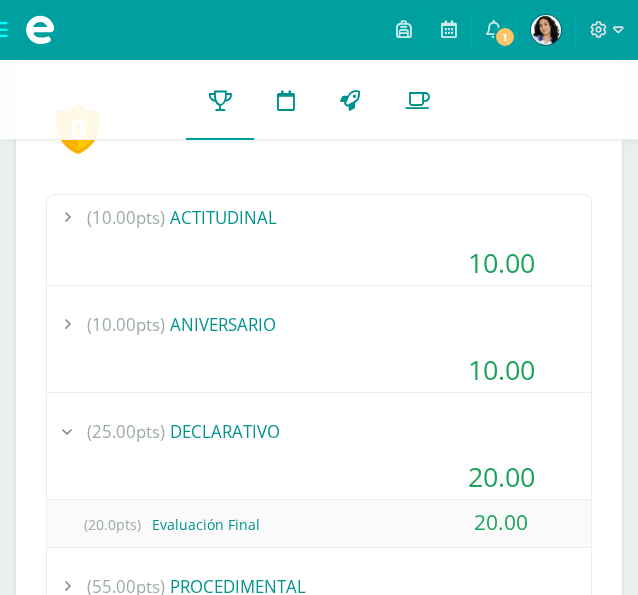 scroll, scrollTop: 4913, scrollLeft: 0, axis: vertical 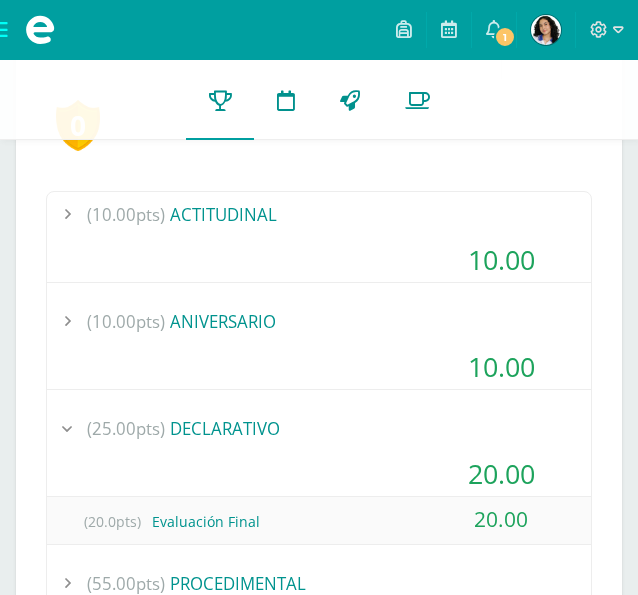 click on "Detalle" at bounding box center [0, 0] 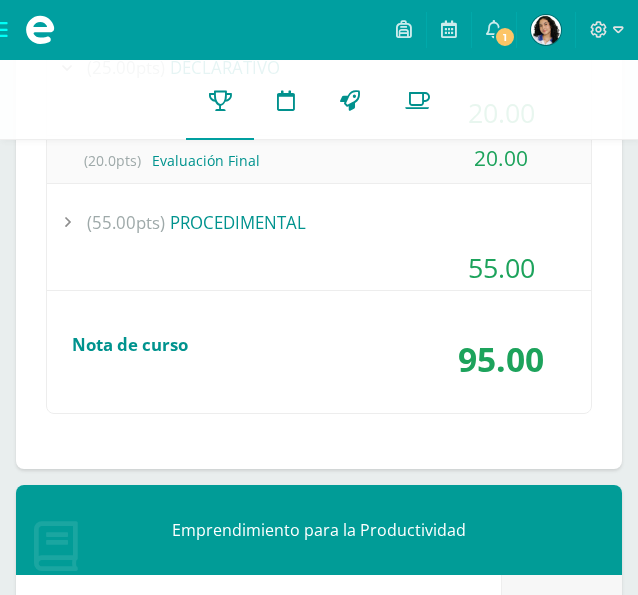 scroll, scrollTop: 5273, scrollLeft: 0, axis: vertical 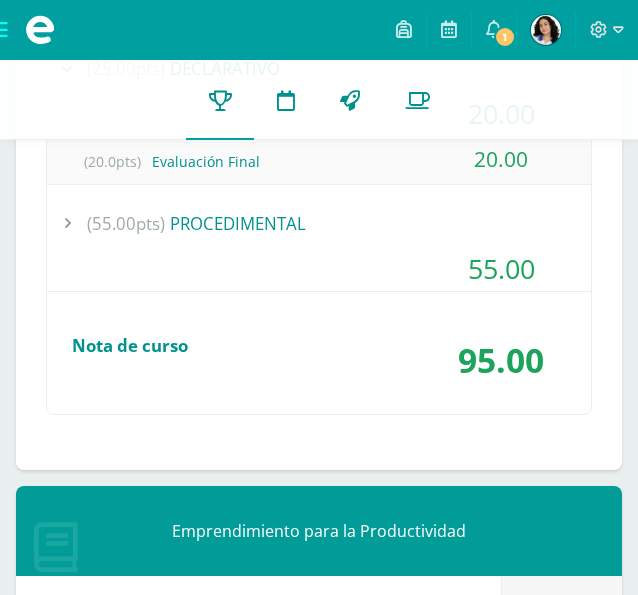 click on "(60.00pts)
PROCEDIMENTAL" at bounding box center [319, 1513] 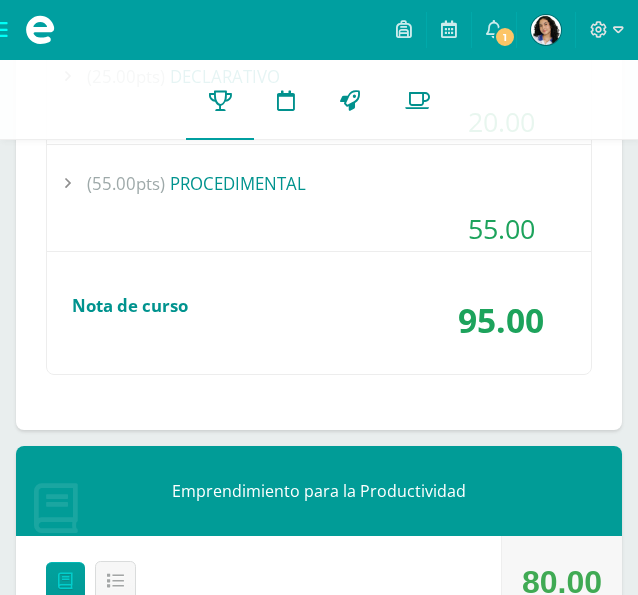 scroll, scrollTop: 5305, scrollLeft: 0, axis: vertical 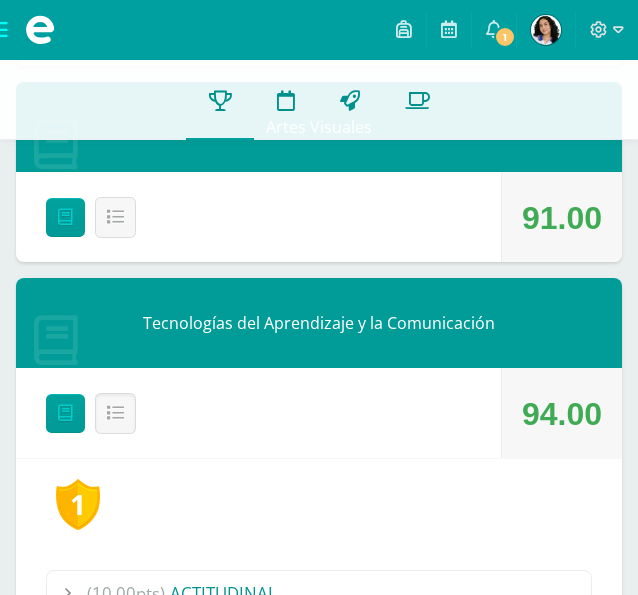 click on "Detalle" at bounding box center [0, 0] 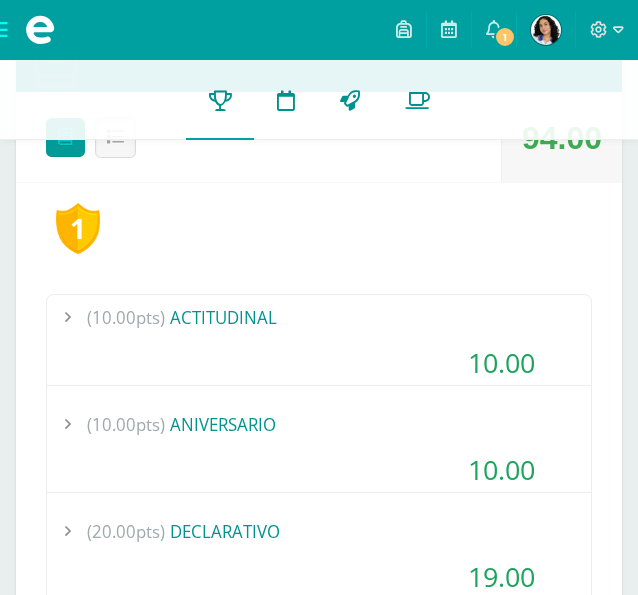 scroll, scrollTop: 6105, scrollLeft: 0, axis: vertical 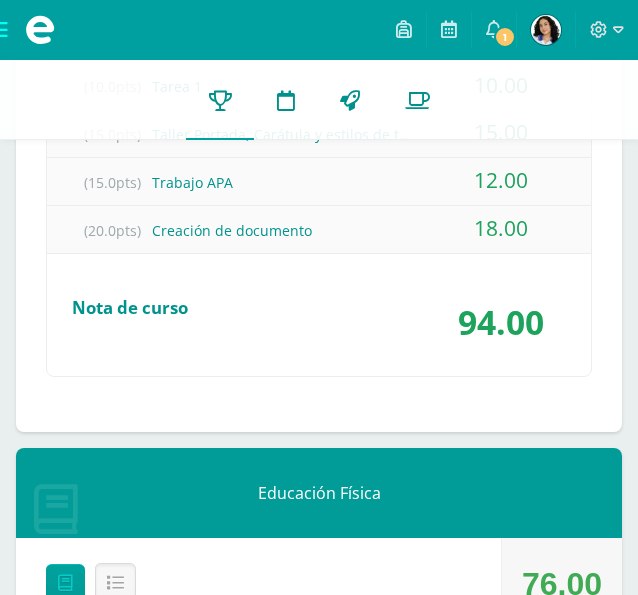 click on "Detalle" at bounding box center [0, 0] 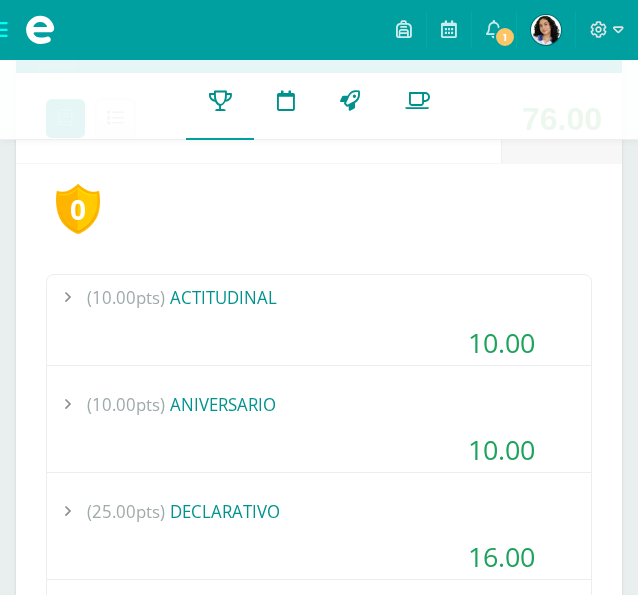 scroll, scrollTop: 7259, scrollLeft: 0, axis: vertical 